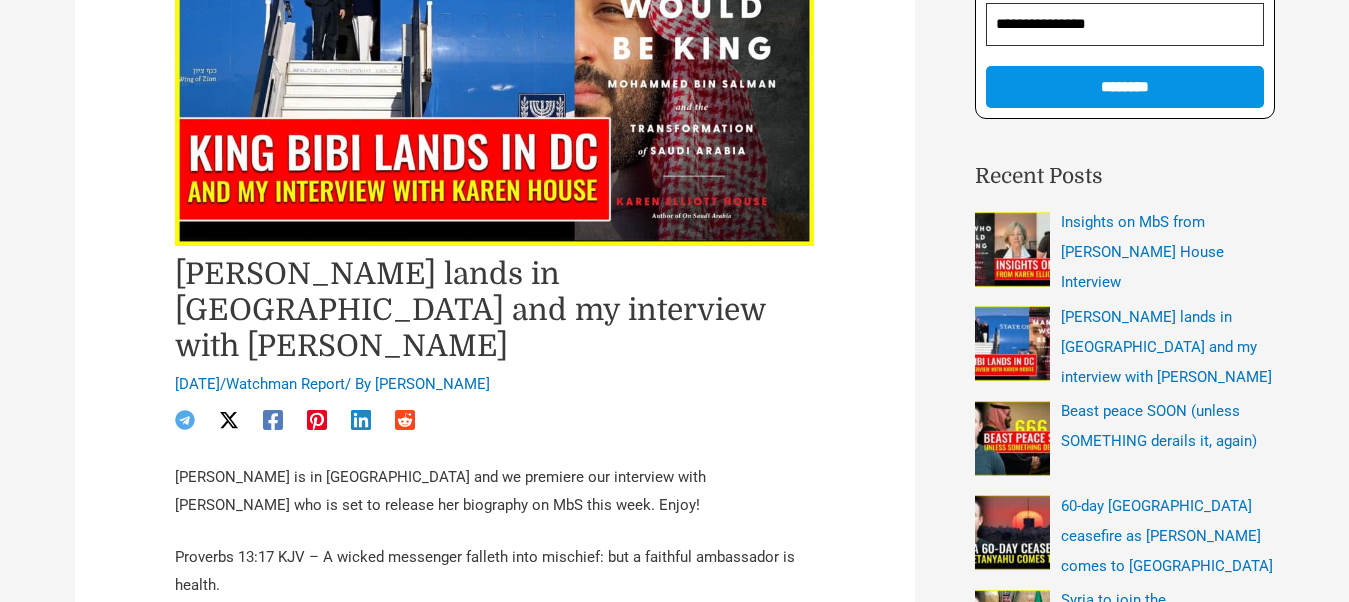 scroll, scrollTop: 422, scrollLeft: 0, axis: vertical 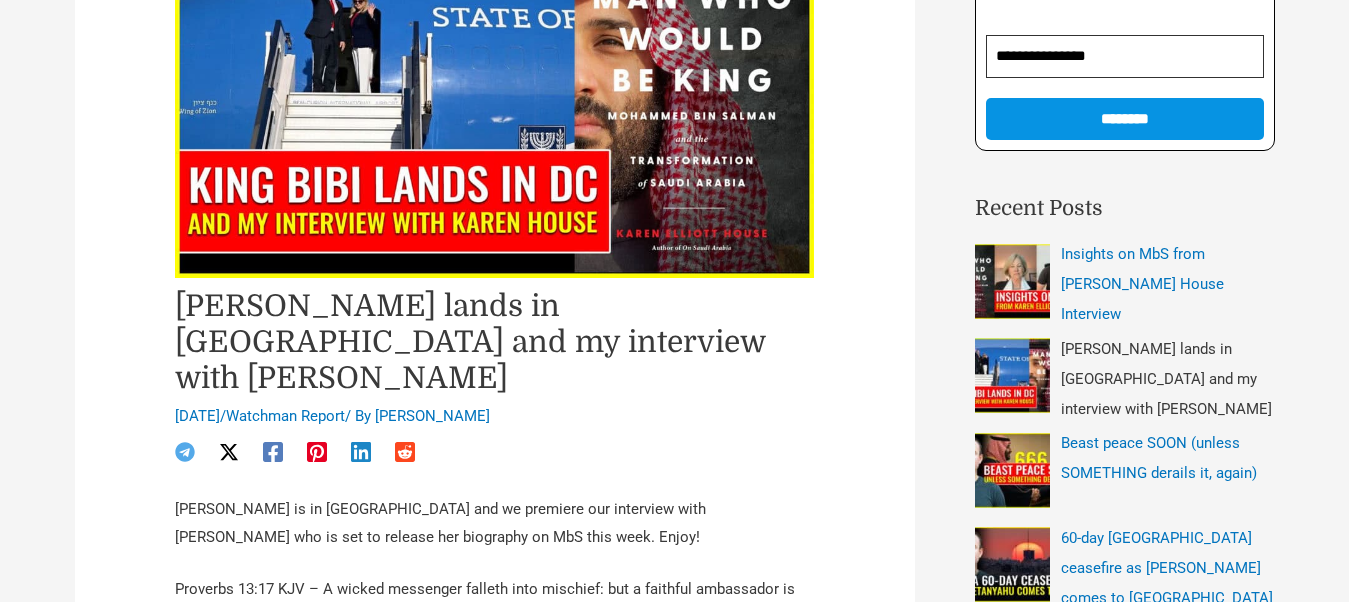 click on "[PERSON_NAME] lands in [GEOGRAPHIC_DATA] and my interview with [PERSON_NAME]" at bounding box center (1166, 379) 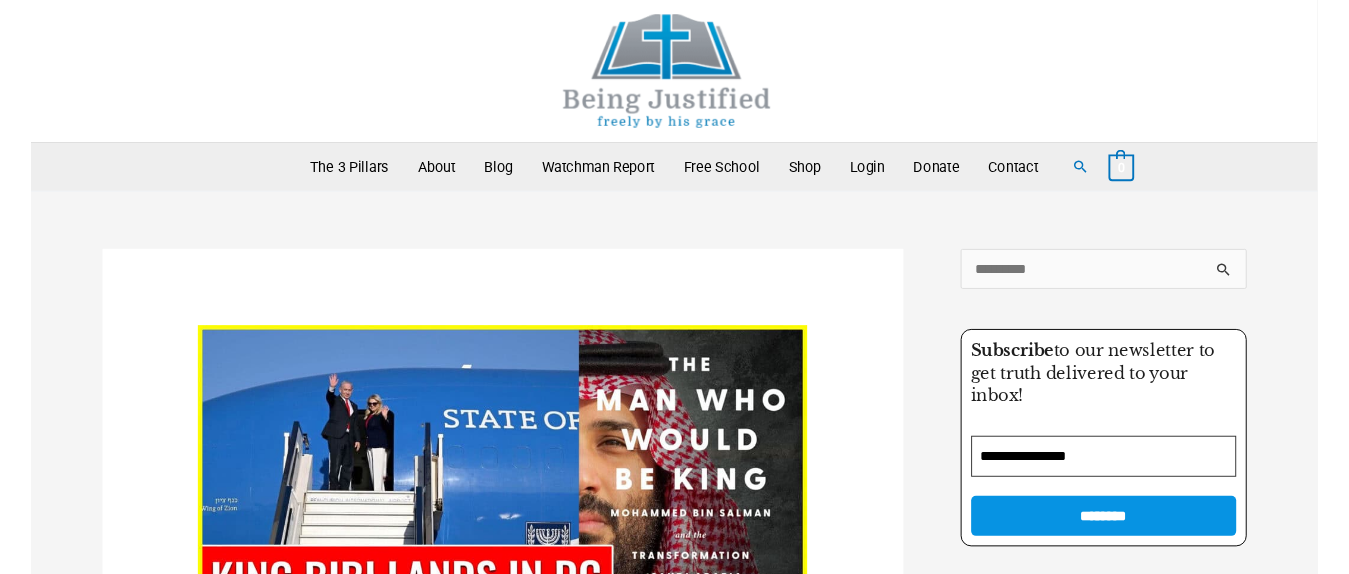 scroll, scrollTop: 969, scrollLeft: 0, axis: vertical 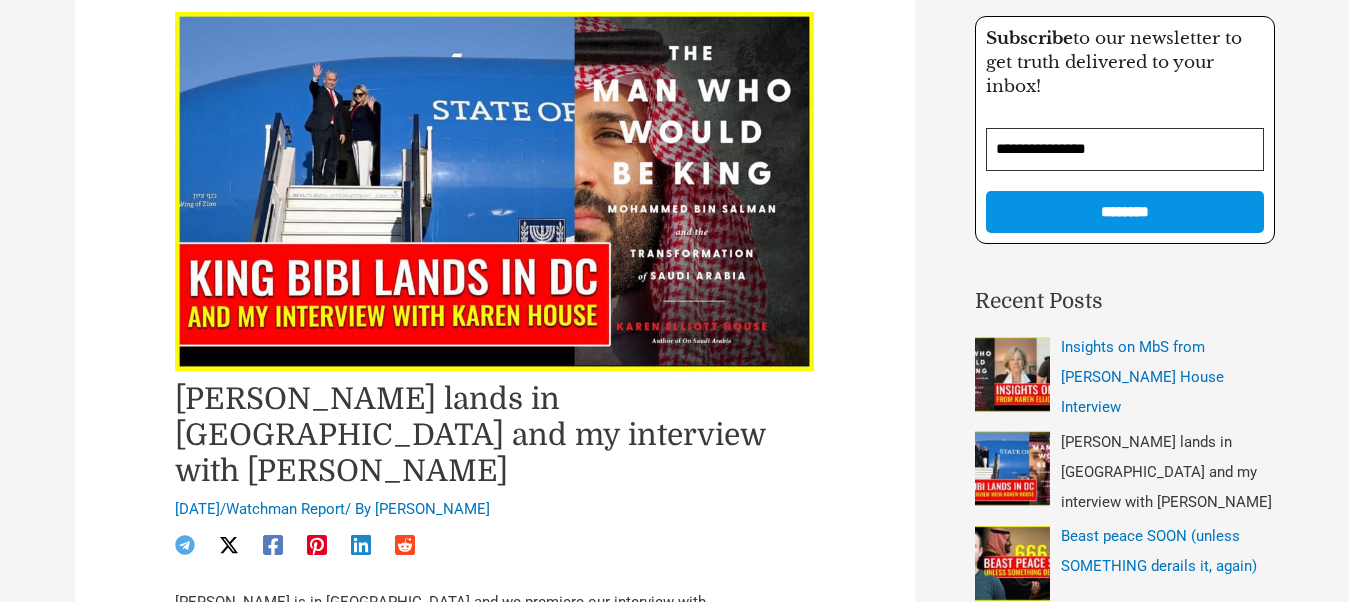 click on "[PERSON_NAME] lands in [GEOGRAPHIC_DATA] and my interview with [PERSON_NAME]" at bounding box center [1166, 472] 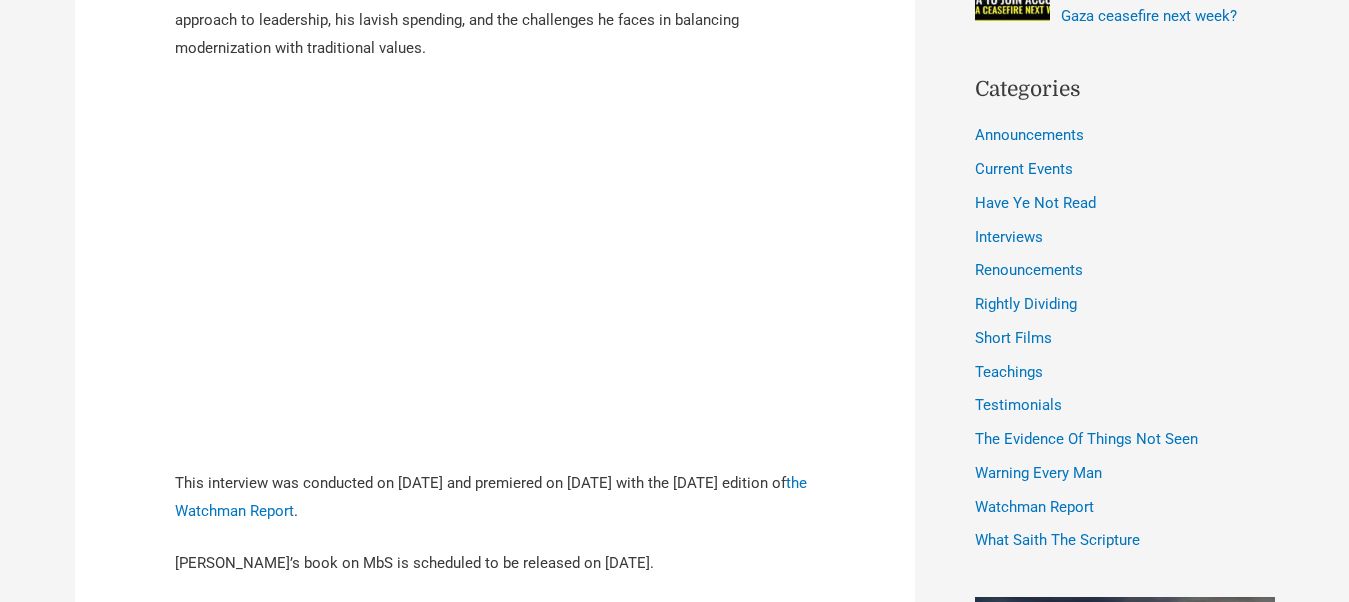 scroll, scrollTop: 1098, scrollLeft: 0, axis: vertical 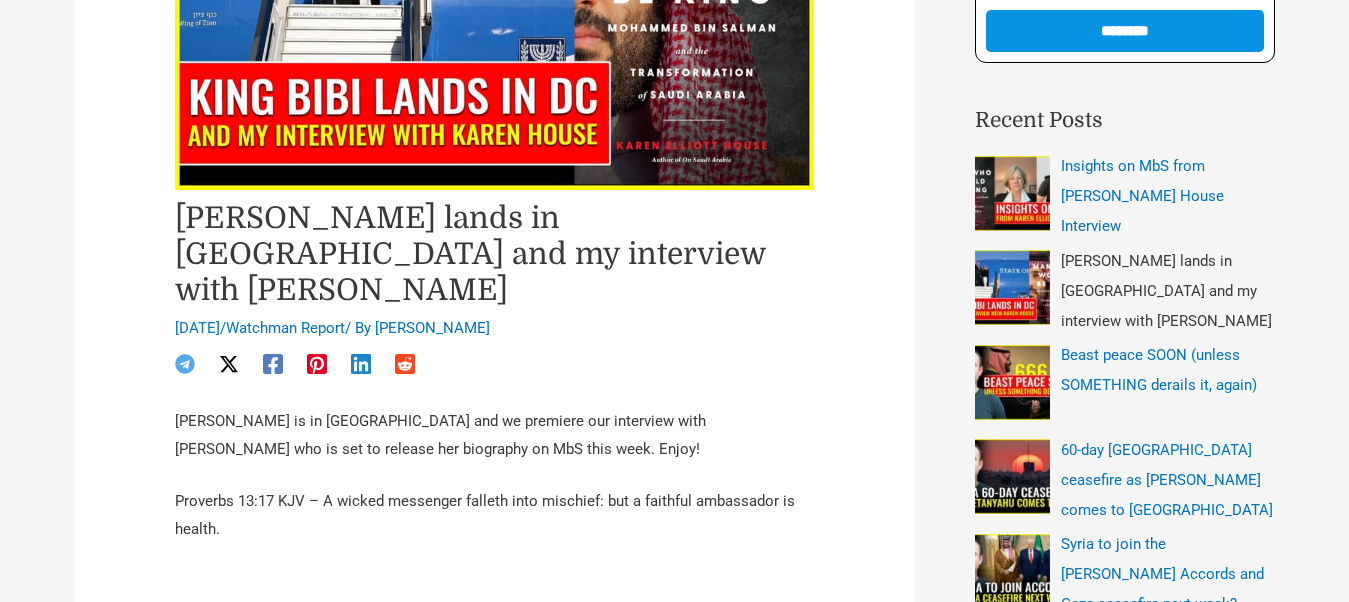 click on "[PERSON_NAME] lands in [GEOGRAPHIC_DATA] and my interview with [PERSON_NAME]" at bounding box center [1166, 291] 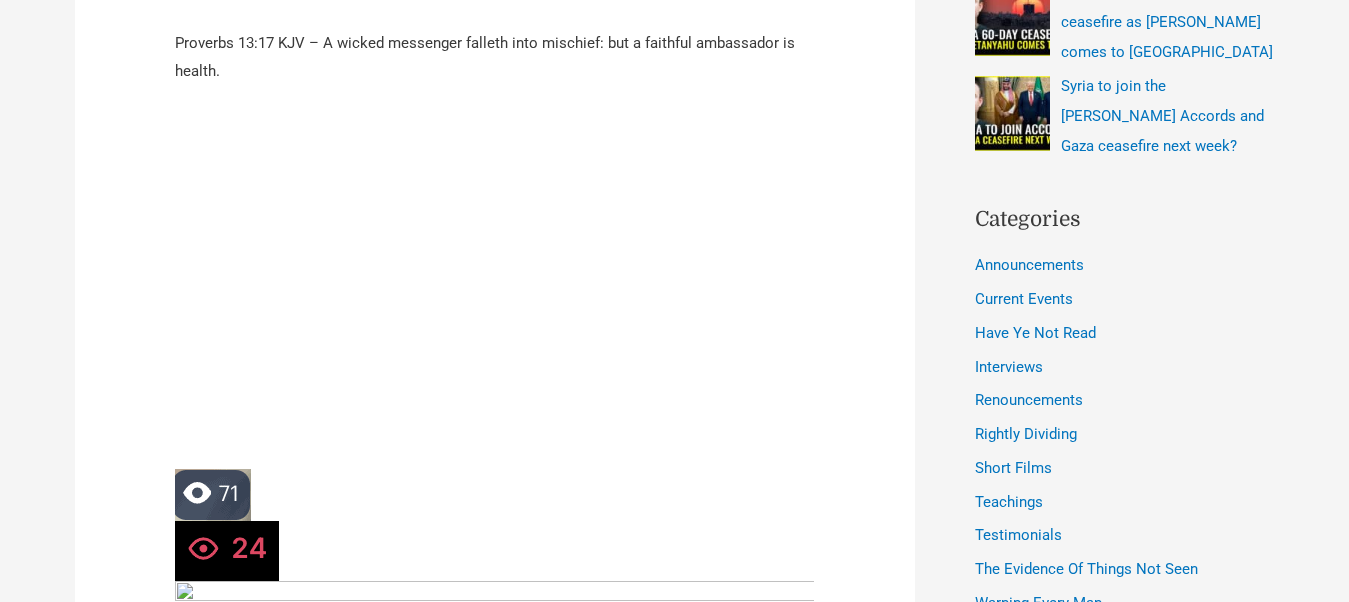 scroll, scrollTop: 968, scrollLeft: 0, axis: vertical 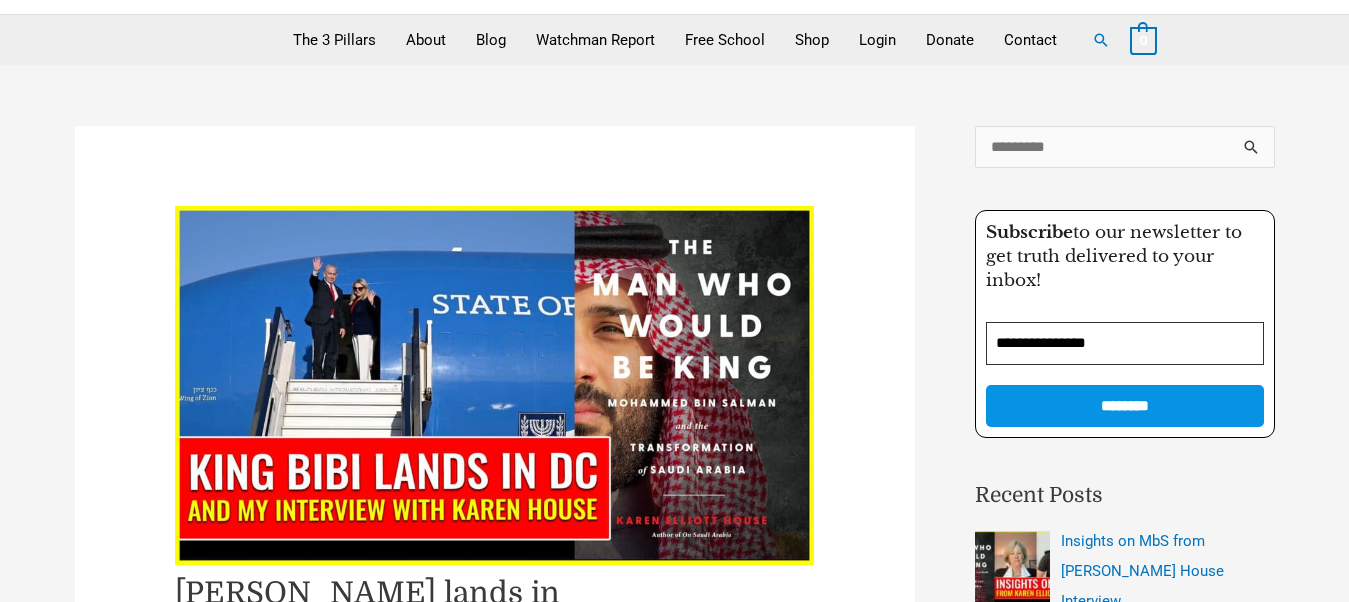 click on "[PERSON_NAME] lands in [GEOGRAPHIC_DATA] and my interview with [PERSON_NAME]  [DATE]   /  Watchman Report  / By
[PERSON_NAME]" at bounding box center [675, 2866] 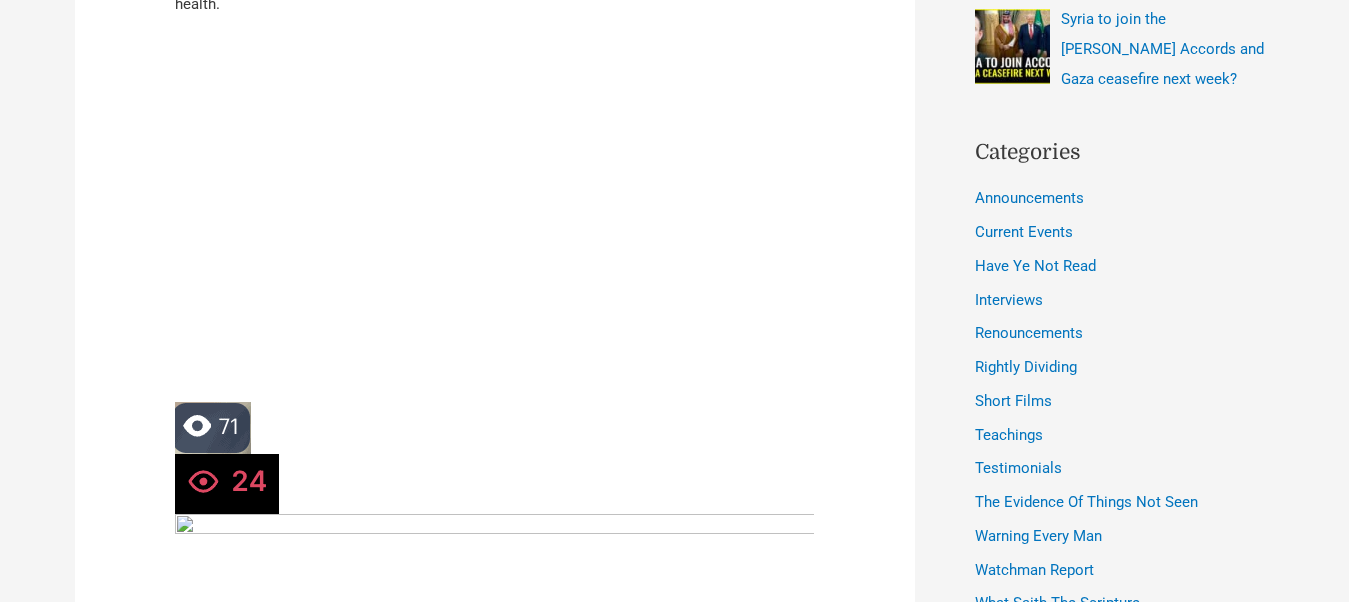 scroll, scrollTop: 934, scrollLeft: 0, axis: vertical 